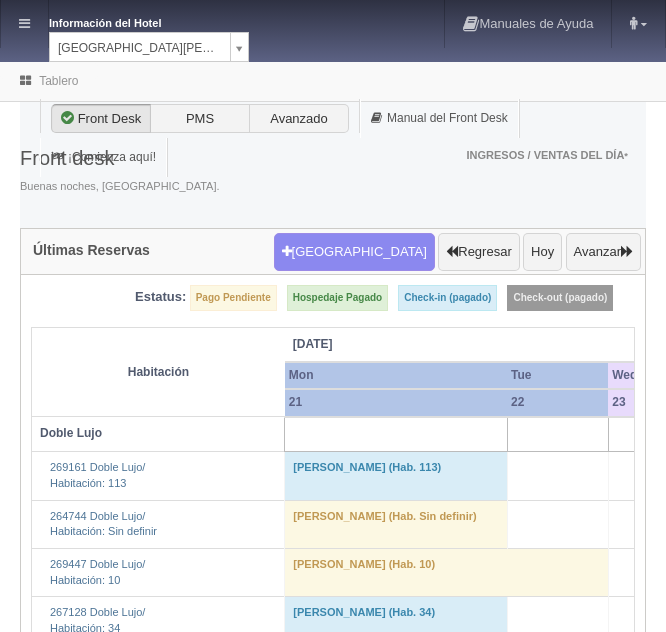 scroll, scrollTop: 0, scrollLeft: 0, axis: both 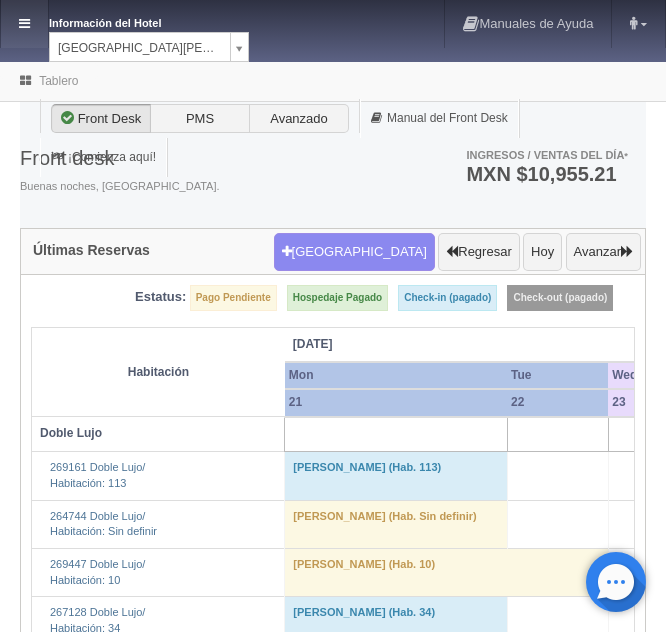 click at bounding box center [24, 23] 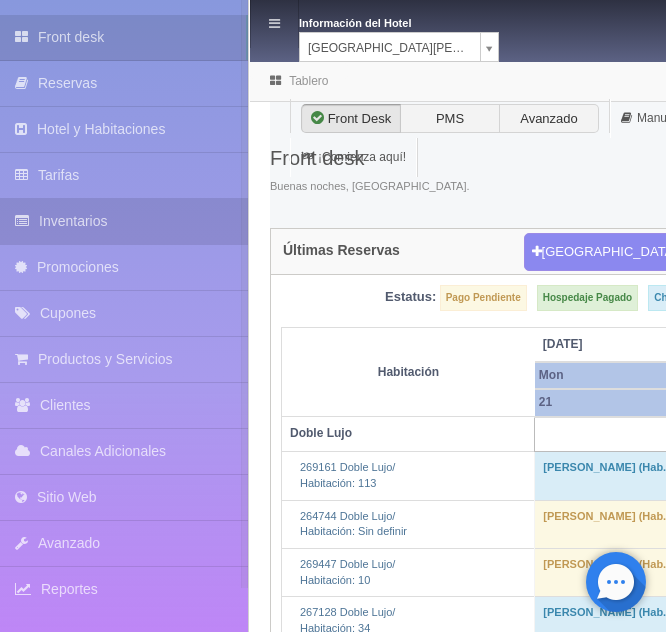 click on "Inventarios" at bounding box center (124, 221) 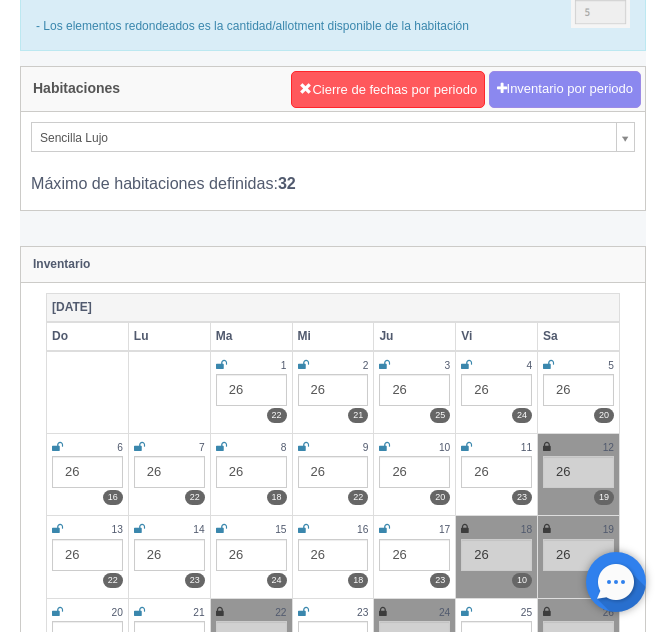 scroll, scrollTop: 100, scrollLeft: 0, axis: vertical 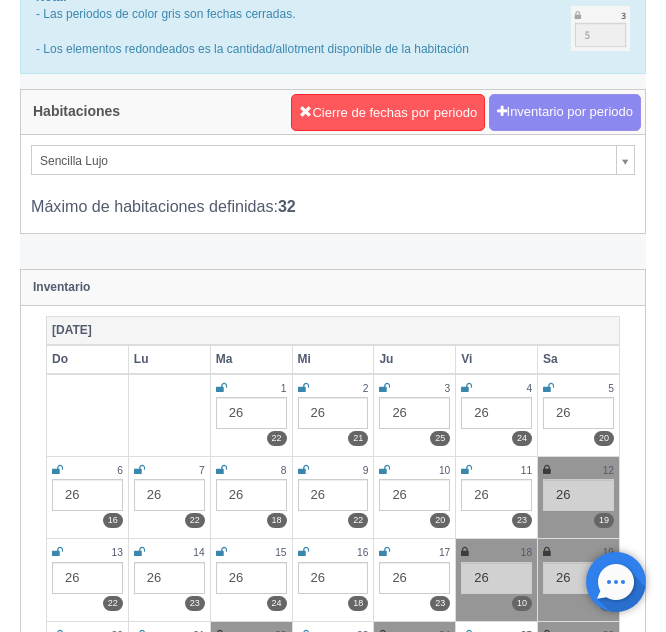 click on "Información del Hotel
HOTEL SAN FRANCISCO PLAZA
HOTEL SAN FRANCISCO PLAZA
HOTEL UNIVERSO
Hotel Latino
Hotel Cervantes
Manuales de Ayuda
Actualizaciones recientes
Angeles
Mi Perfil
Salir / Log Out
Procesando...
Front desk
Reservas
Hotel y Habitaciones
Tarifas
Inventarios
Promociones
Cupones" at bounding box center (333, 3049) 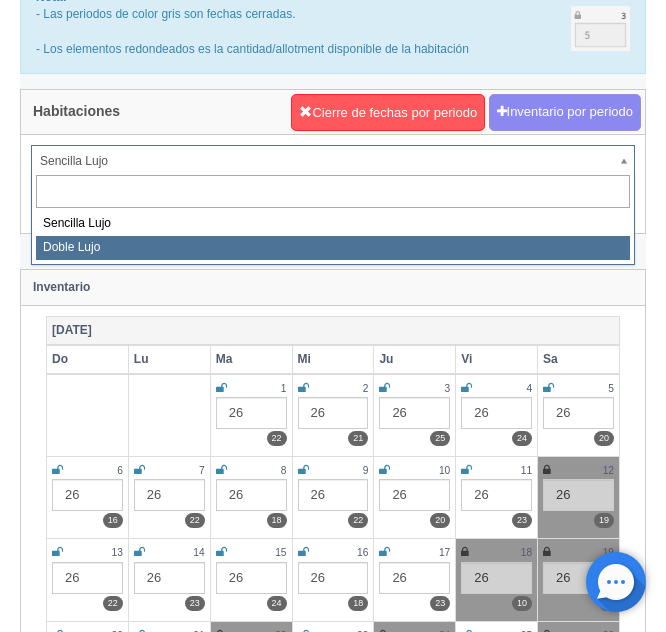 select on "577" 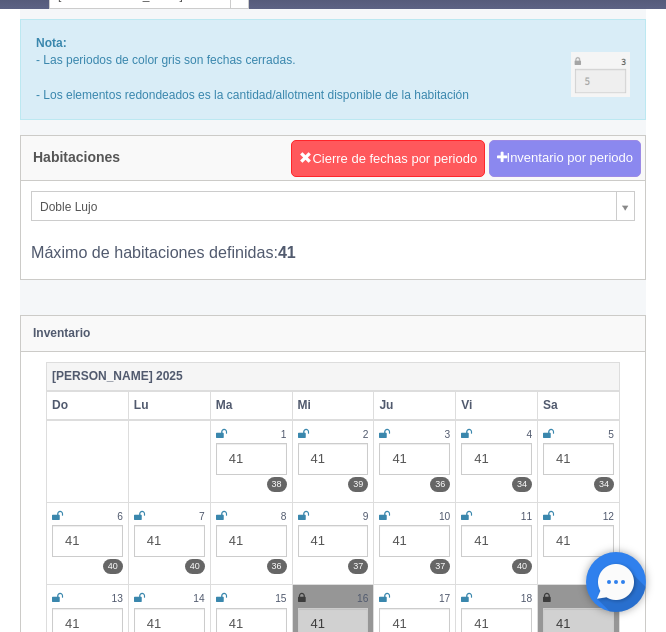 scroll, scrollTop: 0, scrollLeft: 0, axis: both 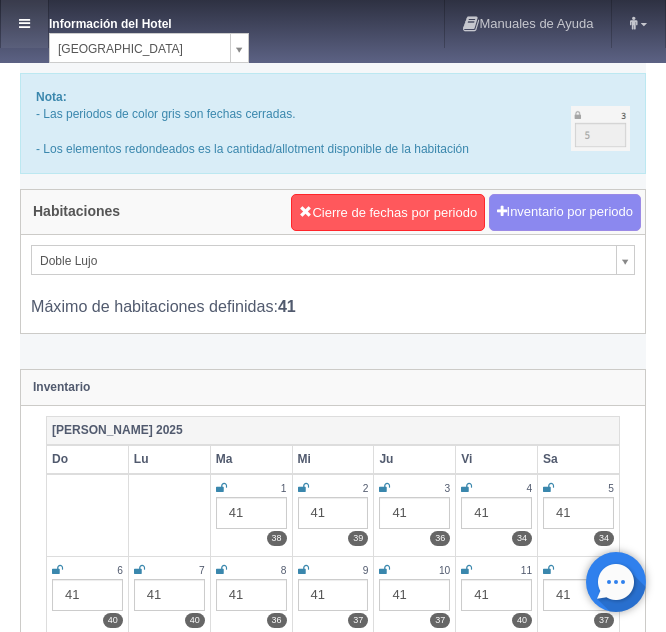 click at bounding box center (24, 23) 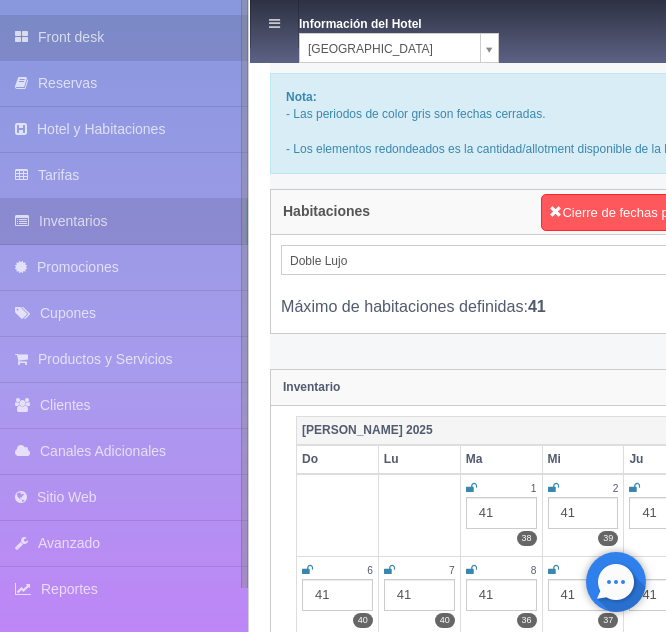 click on "Front desk" at bounding box center [124, 37] 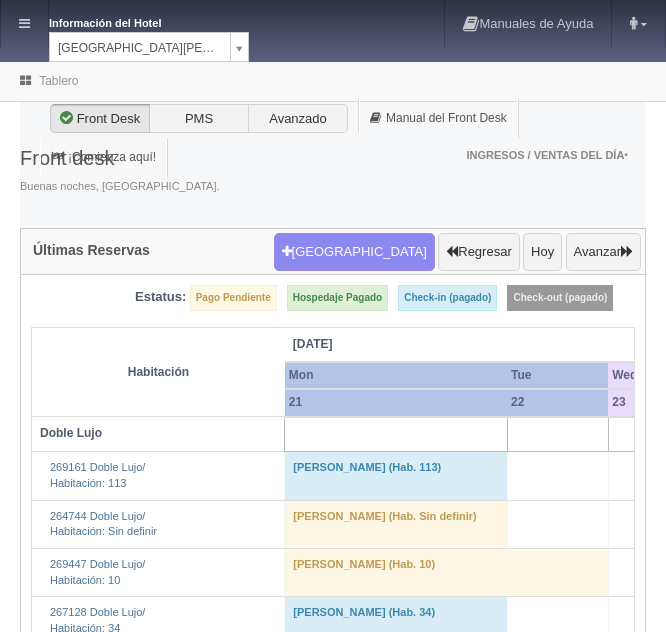 scroll, scrollTop: 0, scrollLeft: 0, axis: both 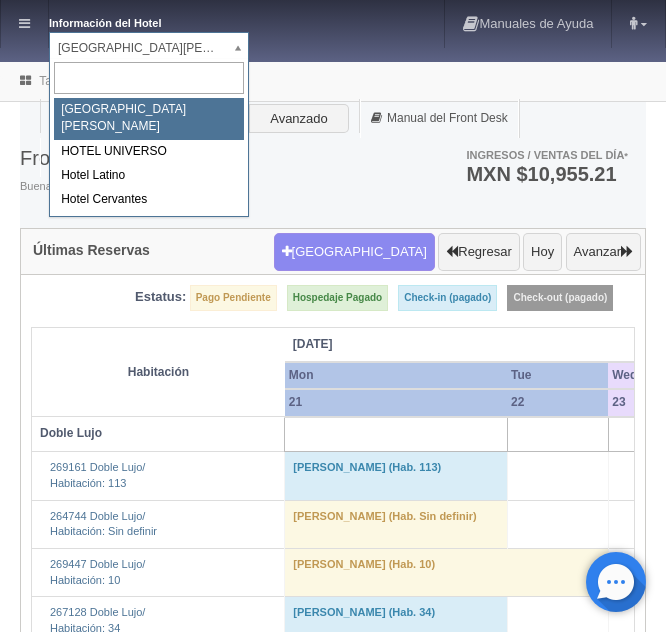 click on "Información del Hotel
HOTEL SAN FRANCISCO PLAZA
HOTEL SAN FRANCISCO PLAZA
HOTEL UNIVERSO
Hotel Latino
Hotel Cervantes
Manuales de Ayuda
Actualizaciones recientes
Angeles
Mi Perfil
Salir / Log Out
Procesando...
Front desk
Reservas
Hotel y Habitaciones
Tarifas
Inventarios
Promociones
Cupones
Productos y Servicios" at bounding box center [333, 2741] 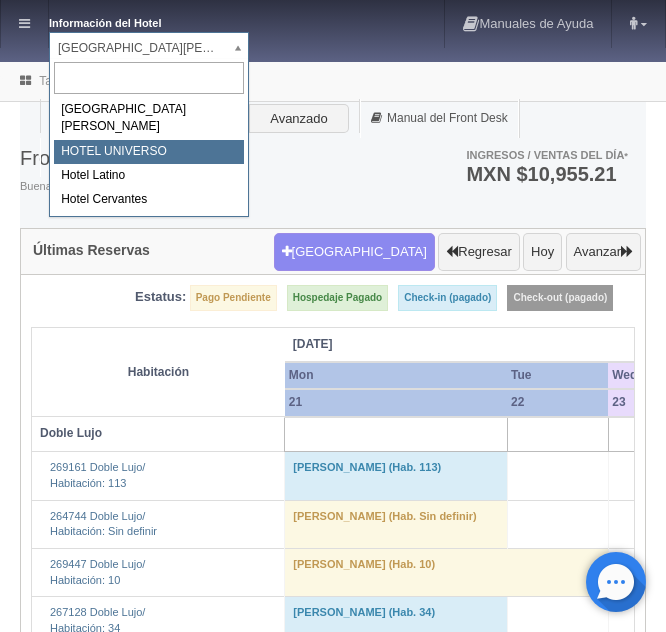 select on "358" 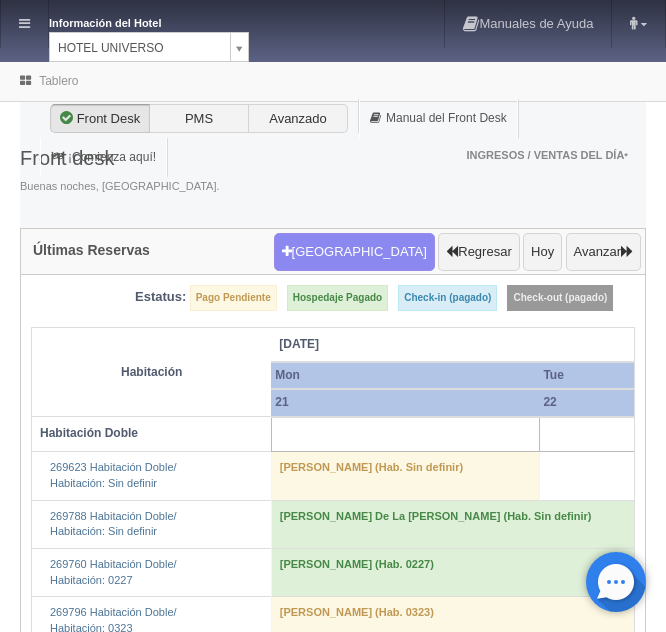 scroll, scrollTop: 0, scrollLeft: 0, axis: both 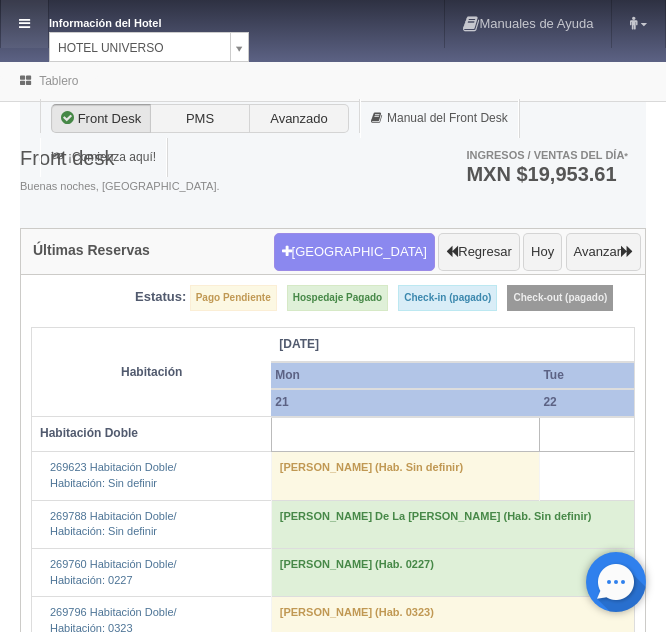 click at bounding box center (24, 23) 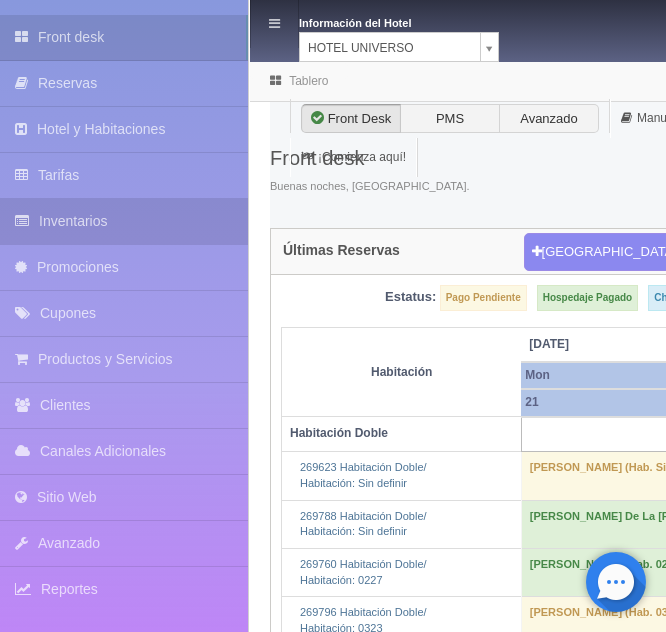 click on "Inventarios" at bounding box center (124, 221) 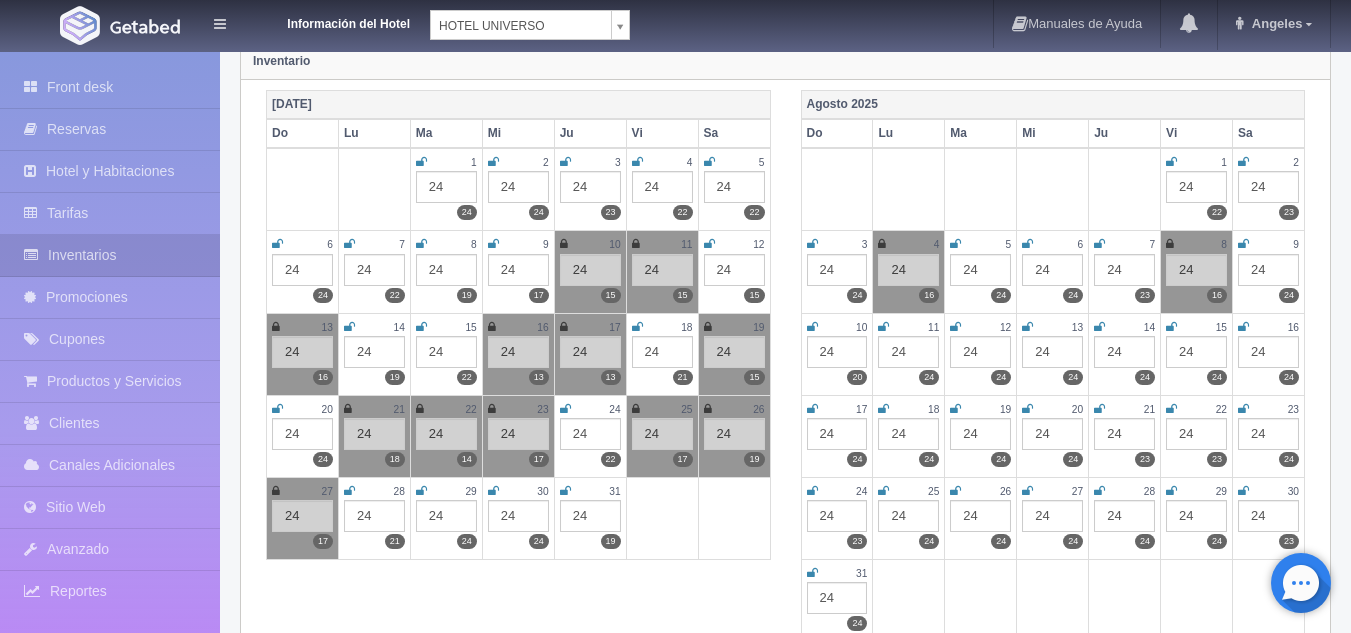 scroll, scrollTop: 0, scrollLeft: 0, axis: both 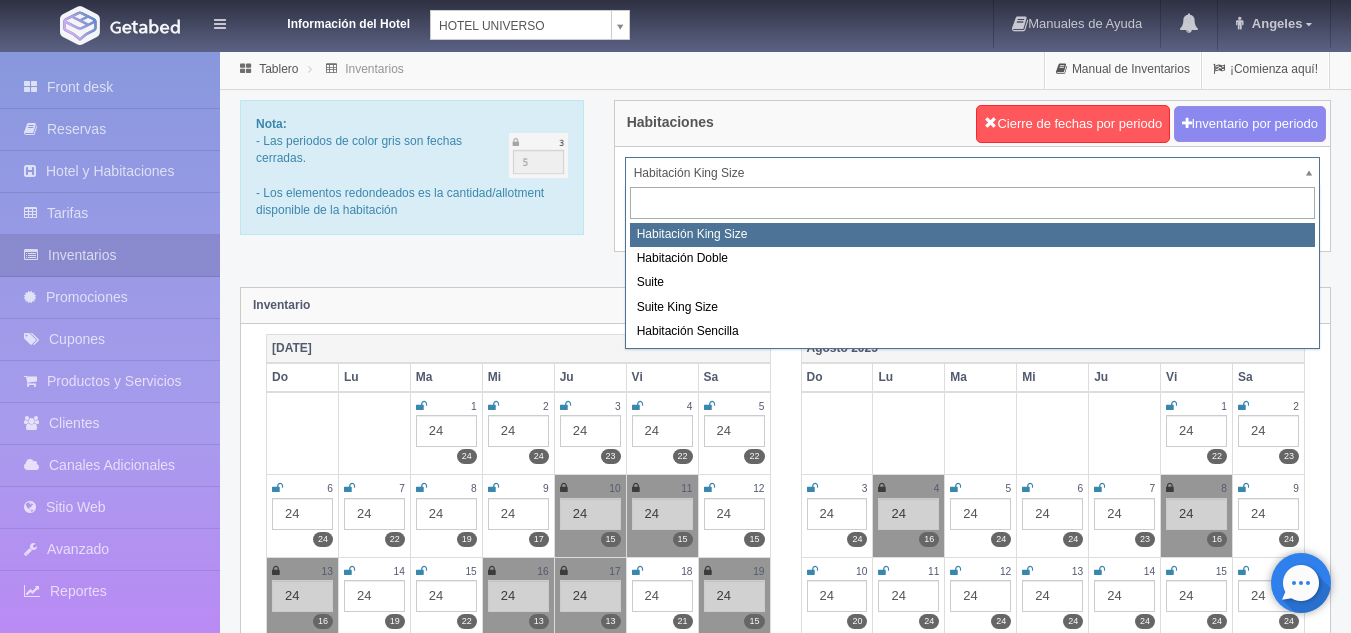 click on "Información del Hotel
HOTEL UNIVERSO
HOTEL SAN FRANCISCO PLAZA
HOTEL UNIVERSO
Hotel Latino
Hotel Cervantes
Manuales de Ayuda
Actualizaciones recientes
Angeles
Mi Perfil
Salir / Log Out
Procesando...
Front desk
Reservas
Hotel y Habitaciones
Tarifas
Inventarios
Promociones
Cupones
Productos y Servicios" at bounding box center [675, 1777] 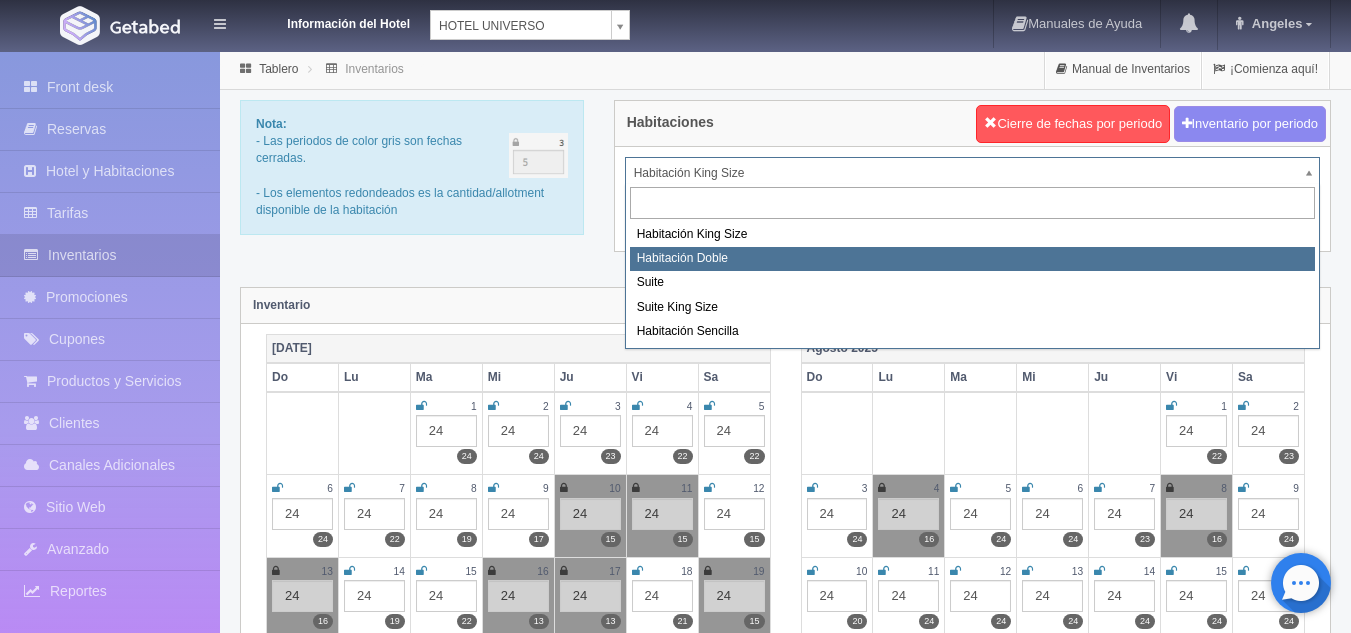 select on "583" 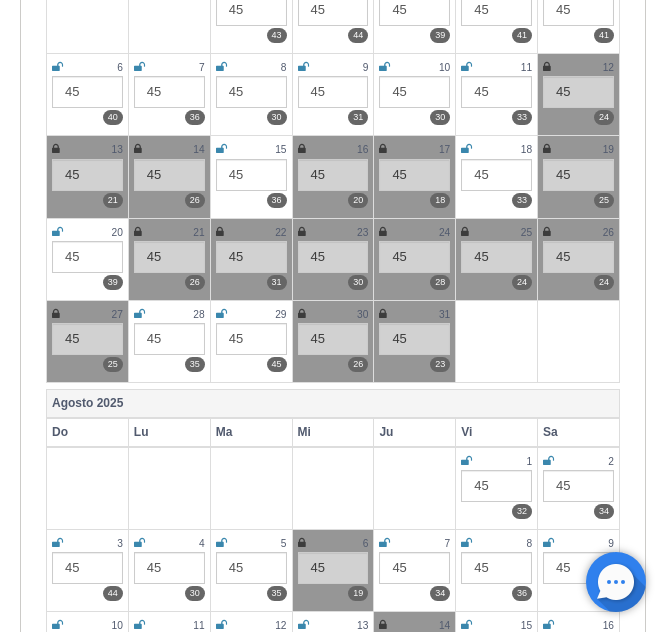 scroll, scrollTop: 0, scrollLeft: 0, axis: both 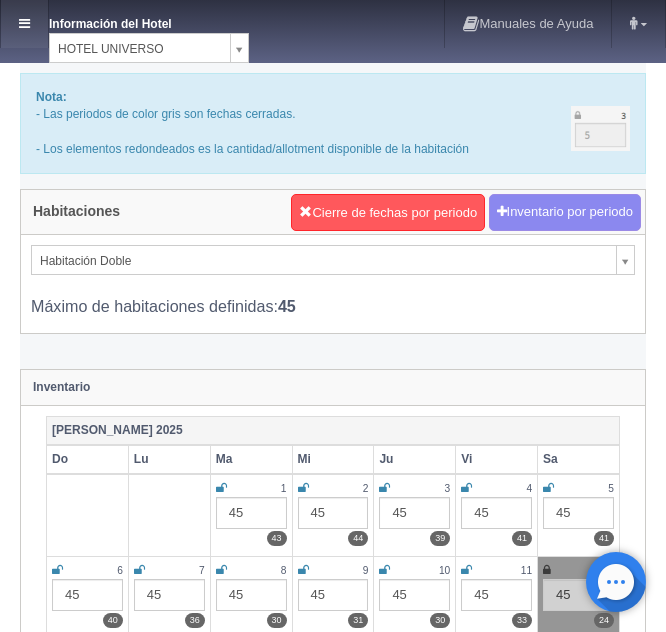 click at bounding box center (24, 23) 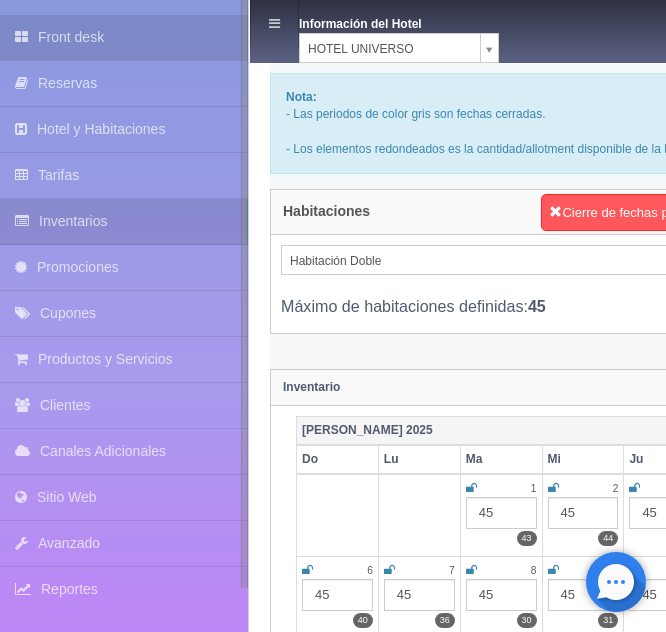click on "Front desk" at bounding box center (124, 37) 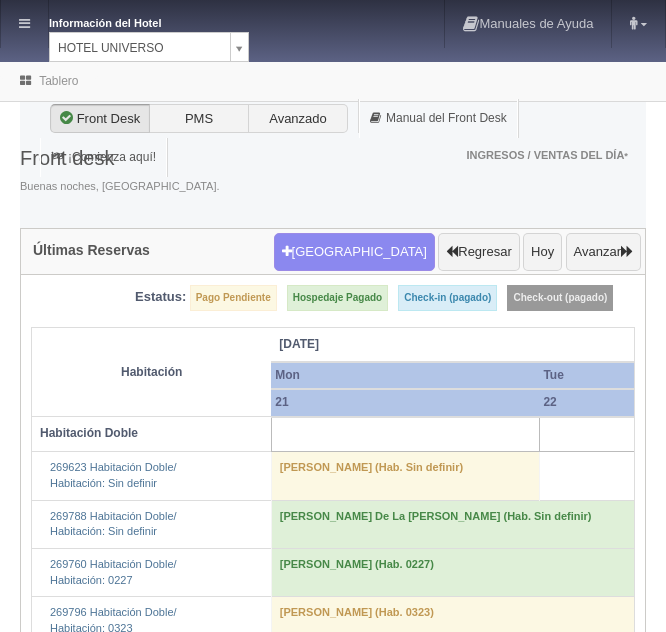 scroll, scrollTop: 0, scrollLeft: 0, axis: both 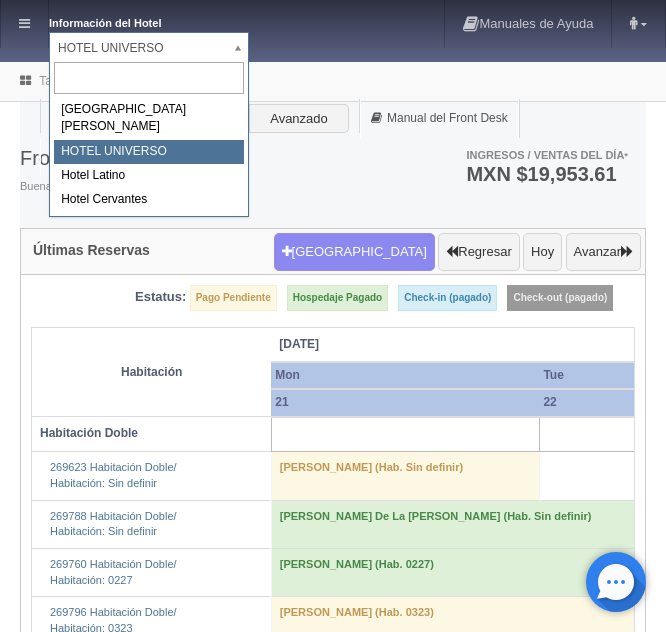 click on "Información del Hotel
[GEOGRAPHIC_DATA][PERSON_NAME][PERSON_NAME]
Manuales de Ayuda
Actualizaciones recientes
[GEOGRAPHIC_DATA]
Mi Perfil
Salir / Log Out
Procesando...
Front desk
Reservas
Hotel y Habitaciones
Tarifas
Inventarios
Promociones
Cupones
Productos y Servicios" at bounding box center [333, 3883] 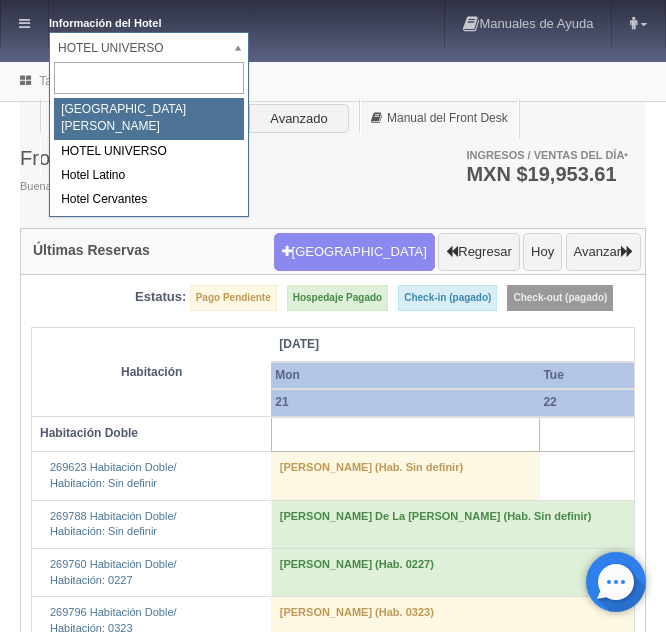 select on "357" 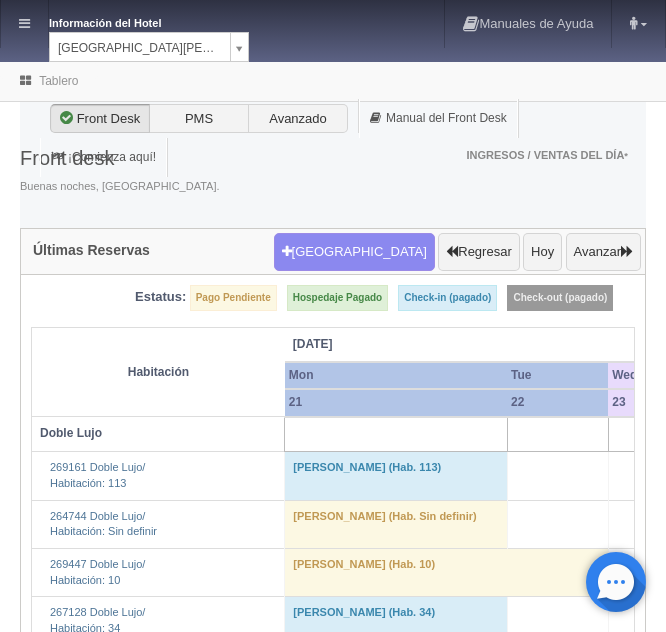 scroll, scrollTop: 0, scrollLeft: 0, axis: both 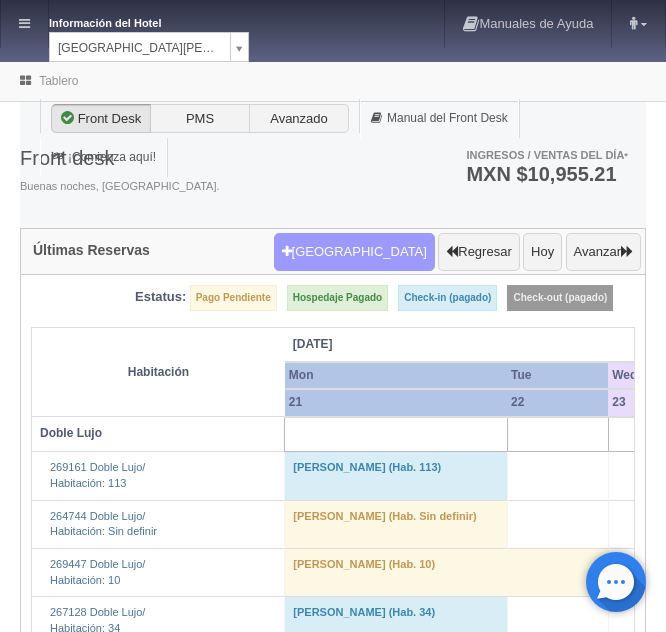 click at bounding box center [287, 251] 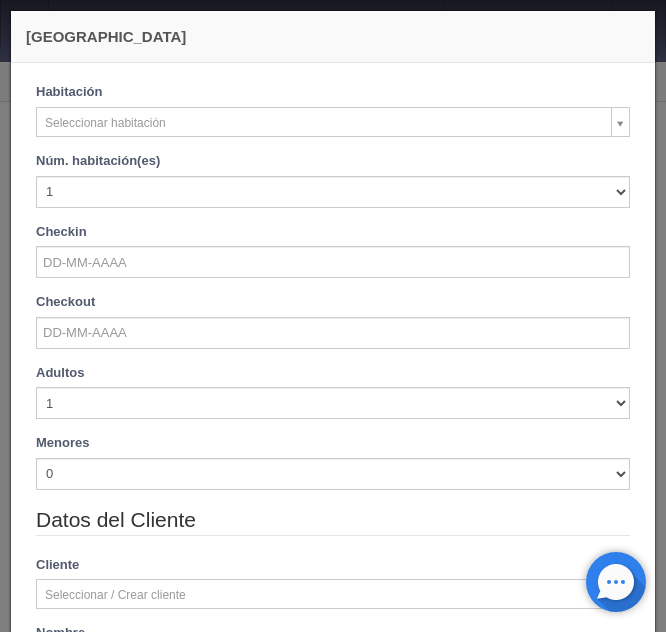 checkbox on "false" 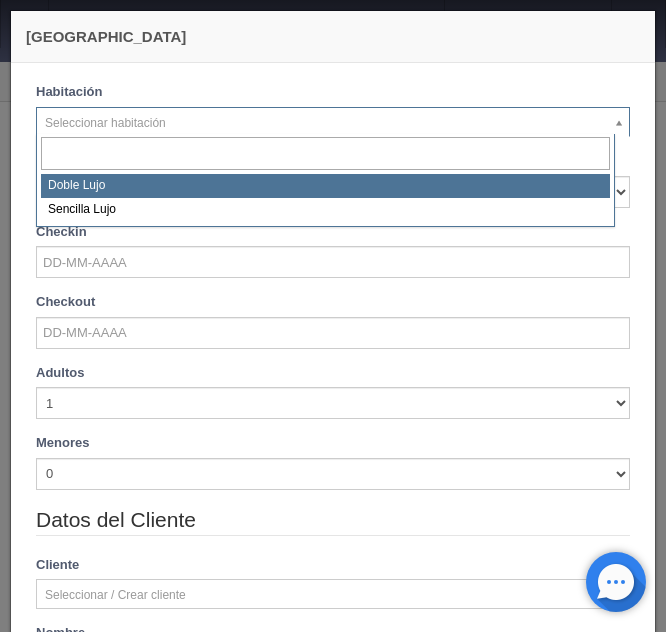 click on "Información del Hotel
HOTEL SAN FRANCISCO PLAZA
HOTEL SAN FRANCISCO PLAZA
HOTEL UNIVERSO
Hotel Latino
Hotel Cervantes
Manuales de Ayuda
Actualizaciones recientes
Angeles
Mi Perfil
Salir / Log Out
Procesando...
Front desk
Reservas
Hotel y Habitaciones
Tarifas
Inventarios
Promociones
Cupones" at bounding box center (333, 2741) 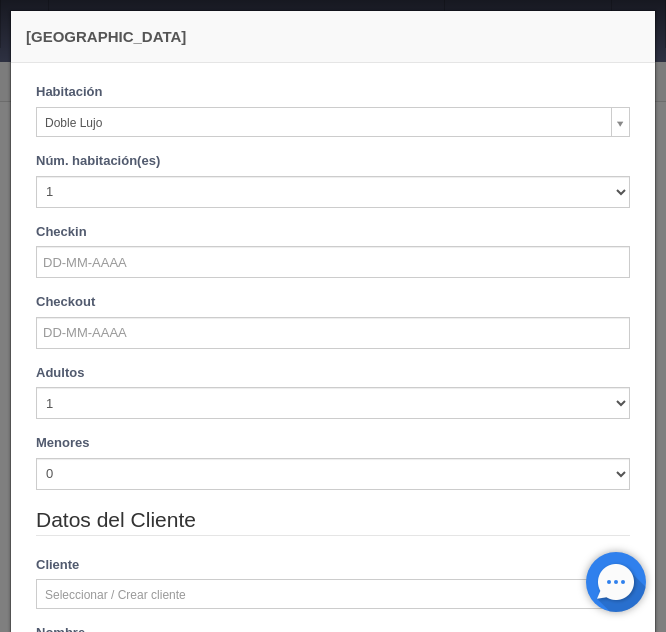 checkbox on "false" 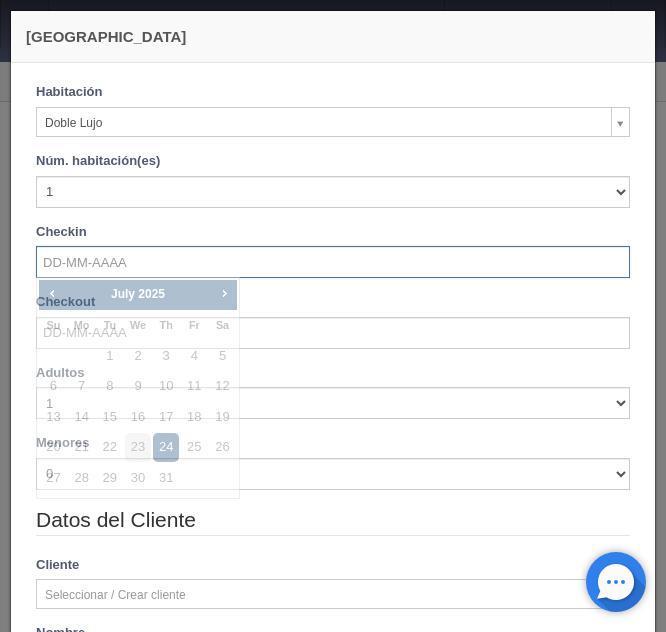 click at bounding box center [333, 262] 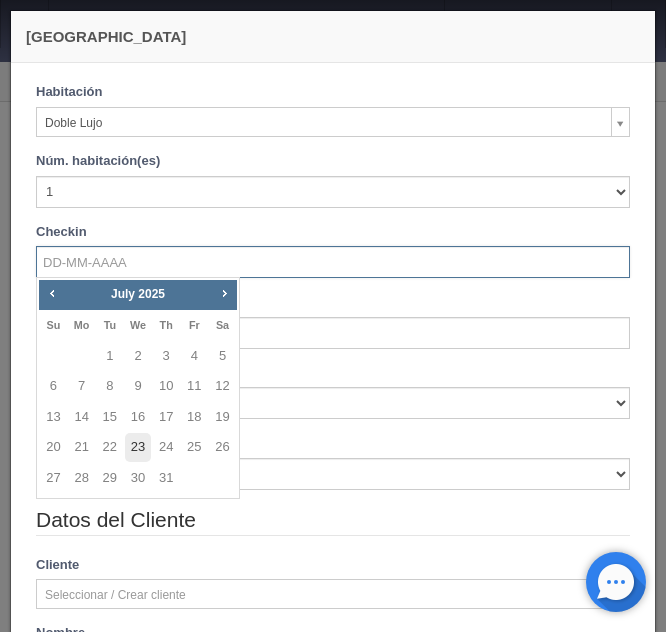 click on "23" at bounding box center [138, 447] 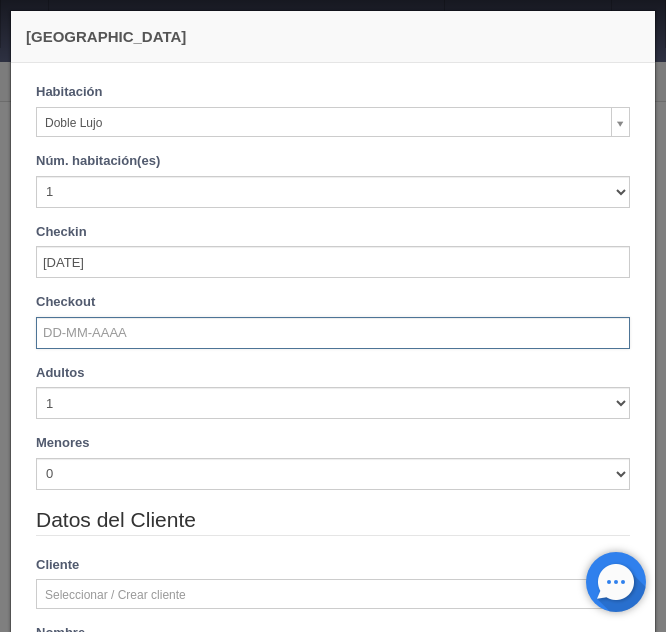 click at bounding box center (333, 333) 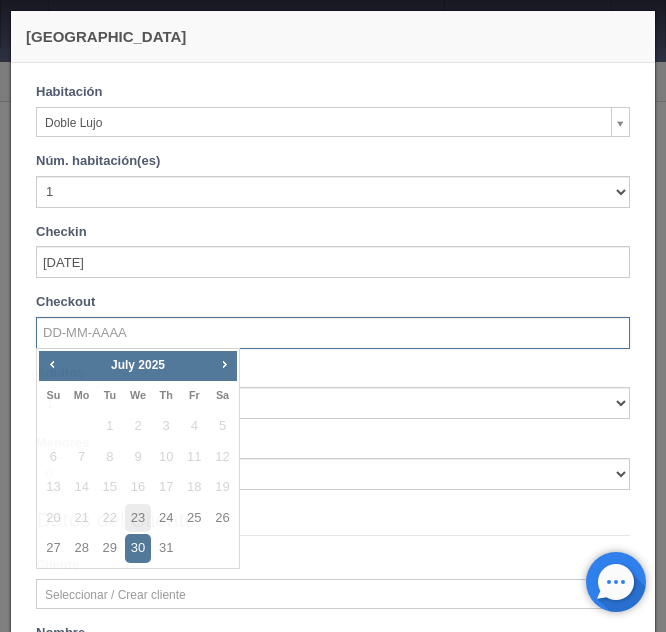 checkbox on "false" 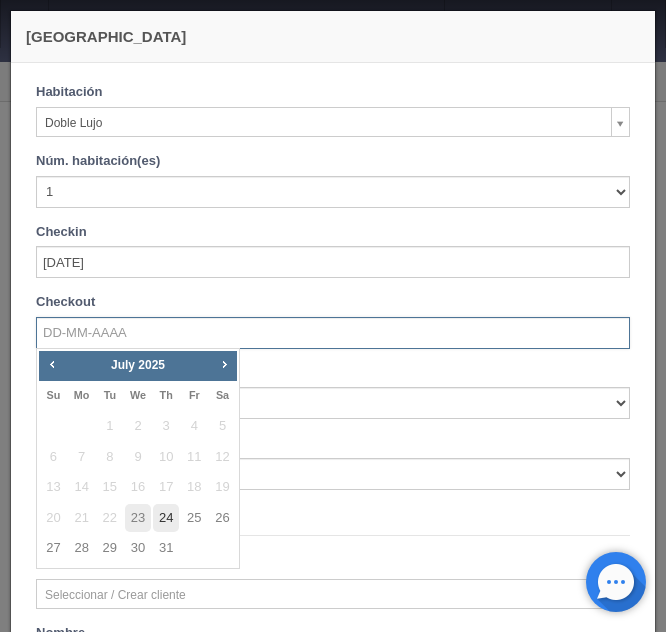 click on "24" at bounding box center [166, 518] 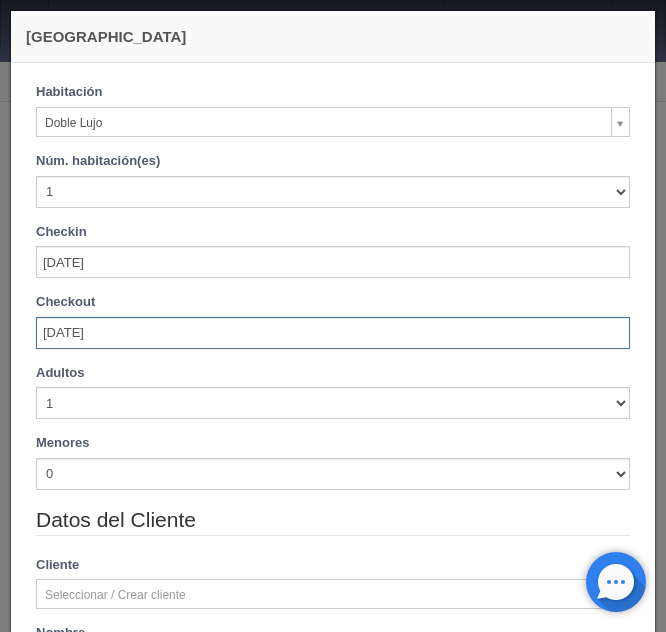 scroll, scrollTop: 200, scrollLeft: 0, axis: vertical 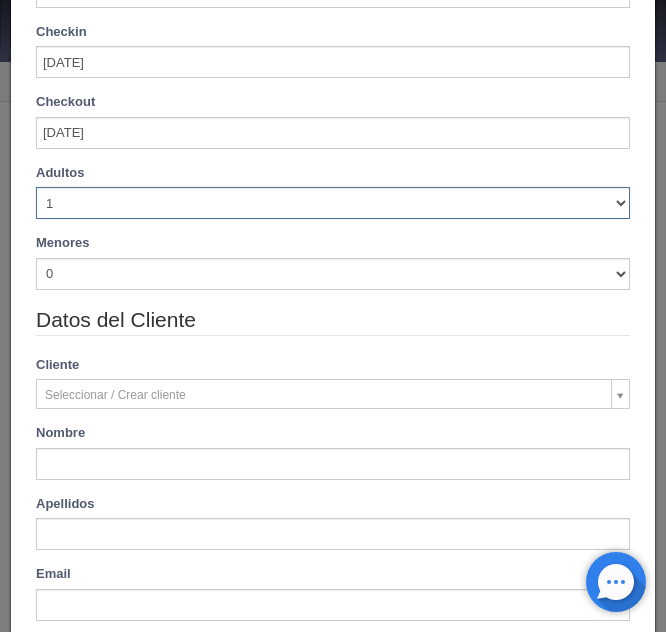 drag, startPoint x: 603, startPoint y: 200, endPoint x: 569, endPoint y: 211, distance: 35.735138 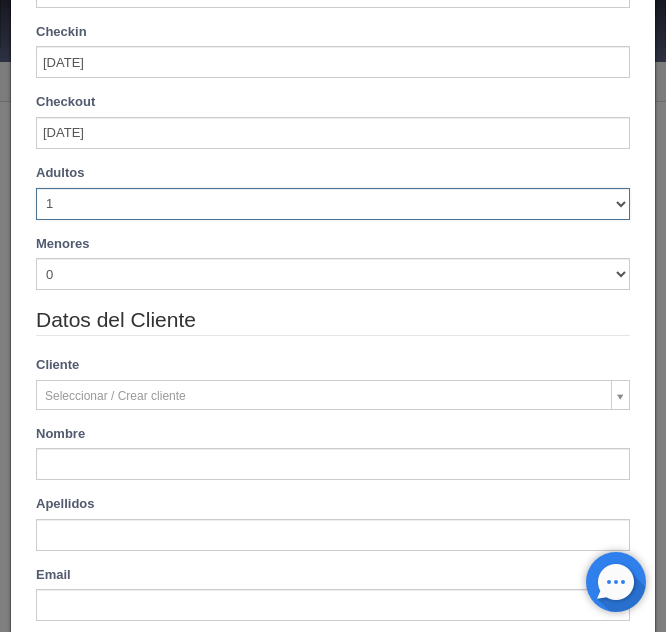 type on "1220.00" 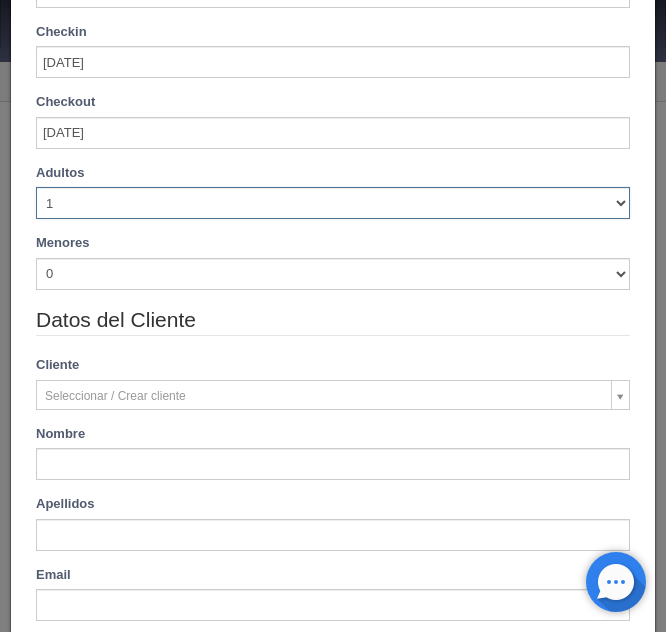 select on "4" 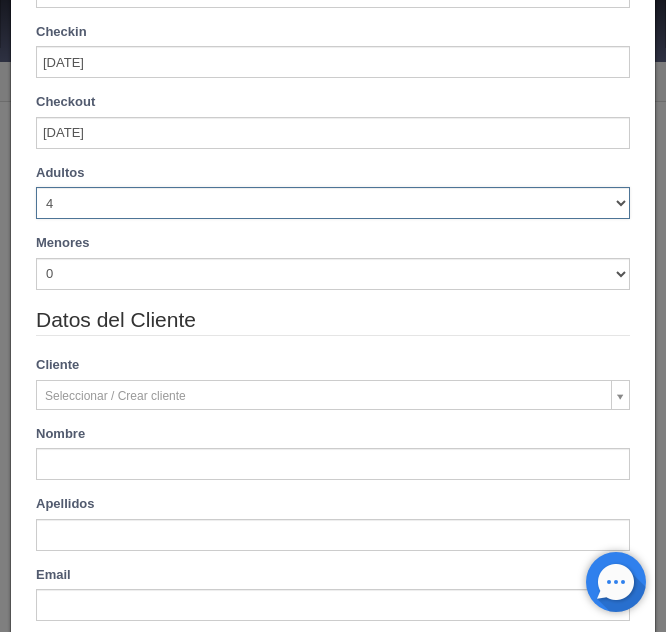 click on "1
2
3
4
5
6
7
8
9
10" at bounding box center [333, 203] 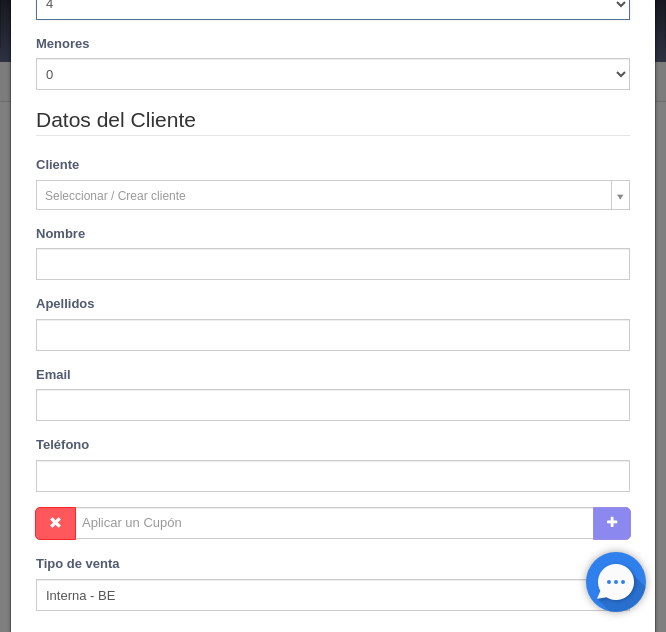 type on "1380.00" 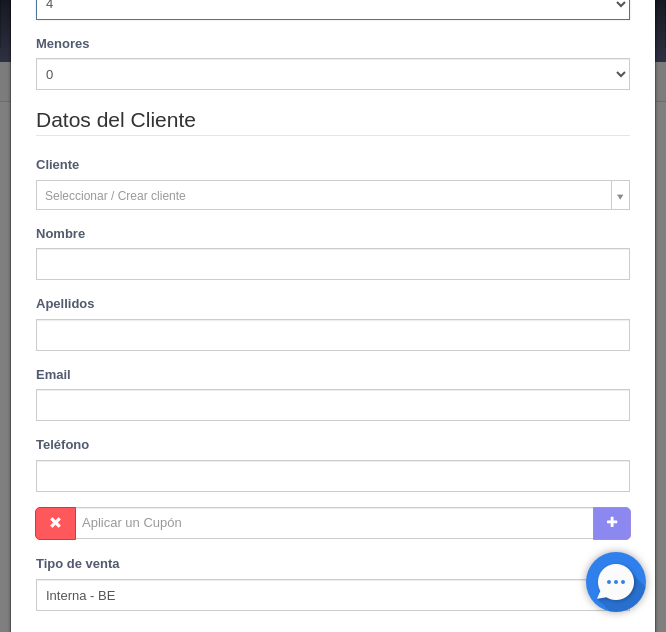 checkbox on "false" 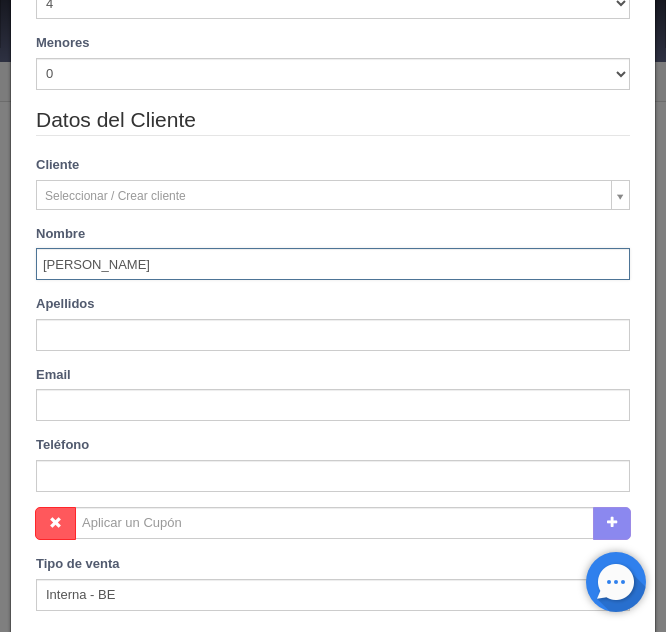 type on "Paulina" 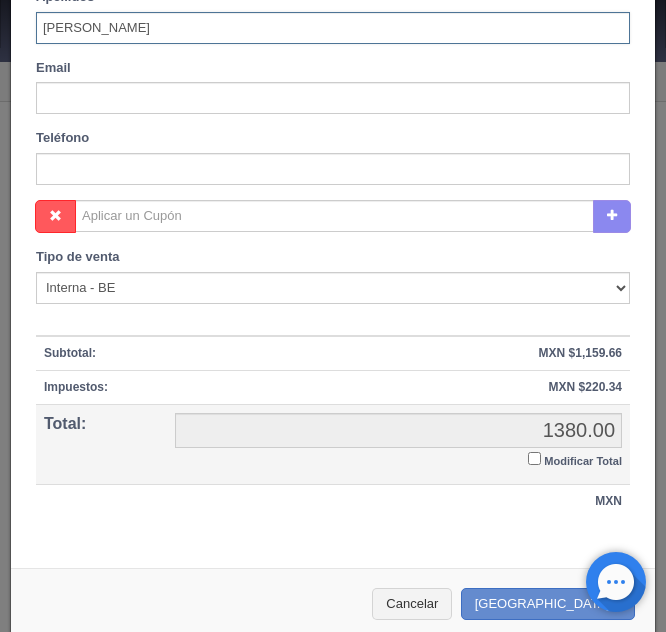 scroll, scrollTop: 790, scrollLeft: 0, axis: vertical 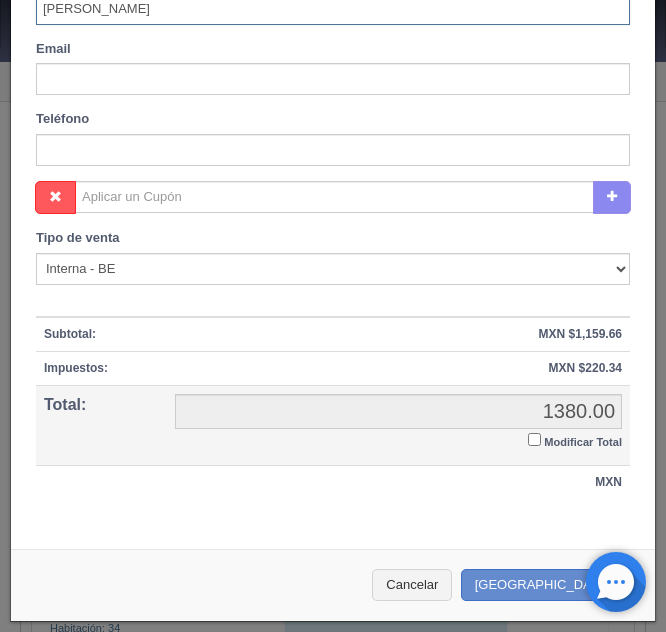 type on "Hernández" 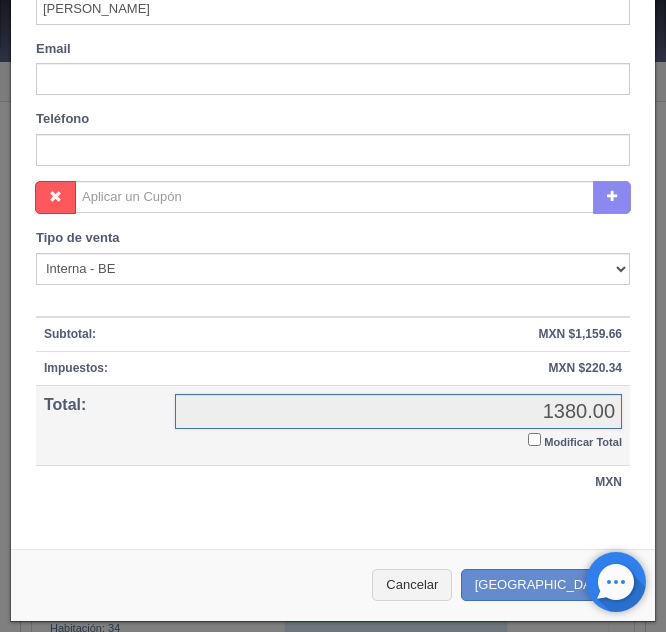 click on "1380.00" at bounding box center (398, 411) 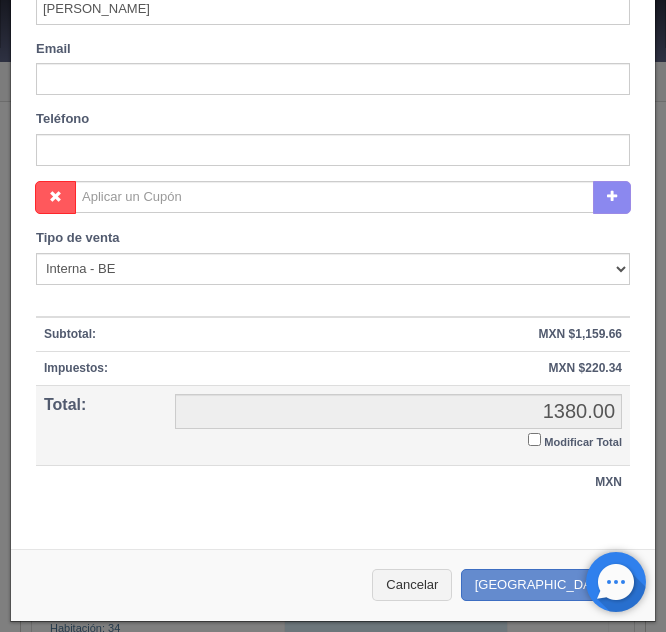 click on "Modificar Total" at bounding box center [534, 439] 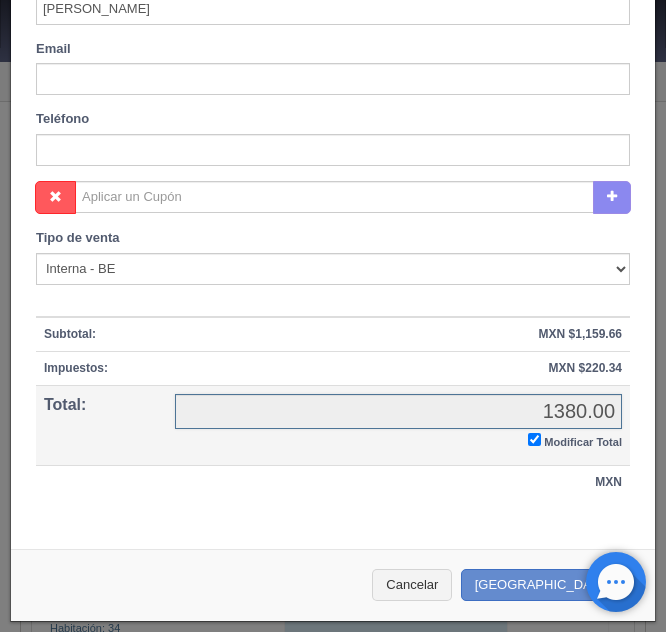 checkbox on "true" 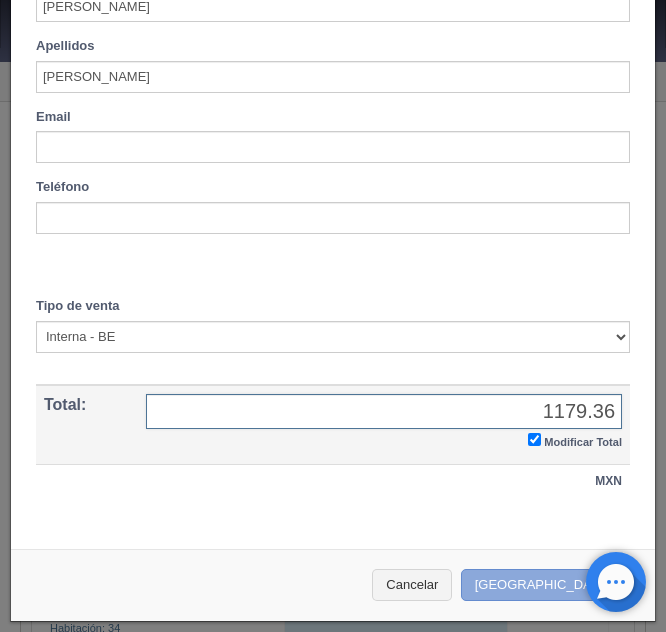 type on "1179.36" 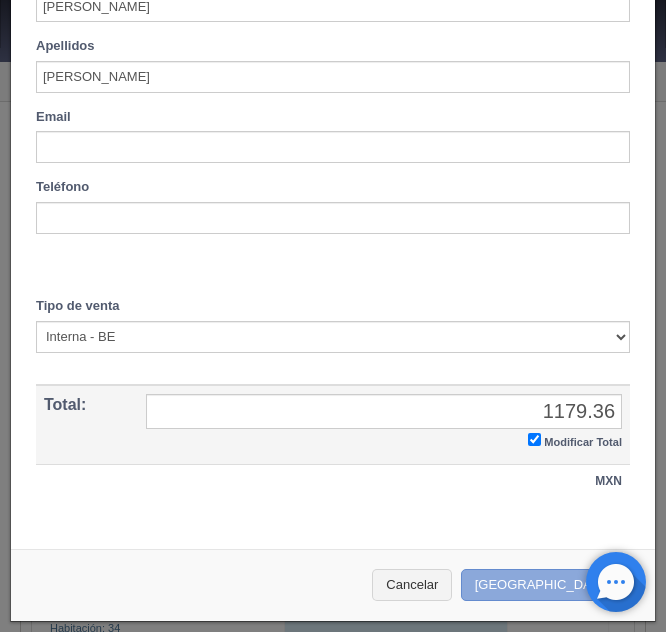 click on "Crear Reserva" at bounding box center [548, 585] 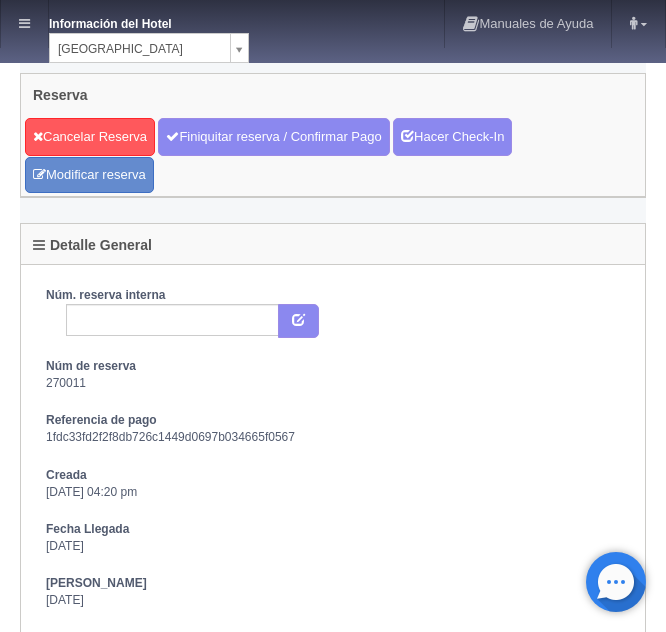 scroll, scrollTop: 0, scrollLeft: 0, axis: both 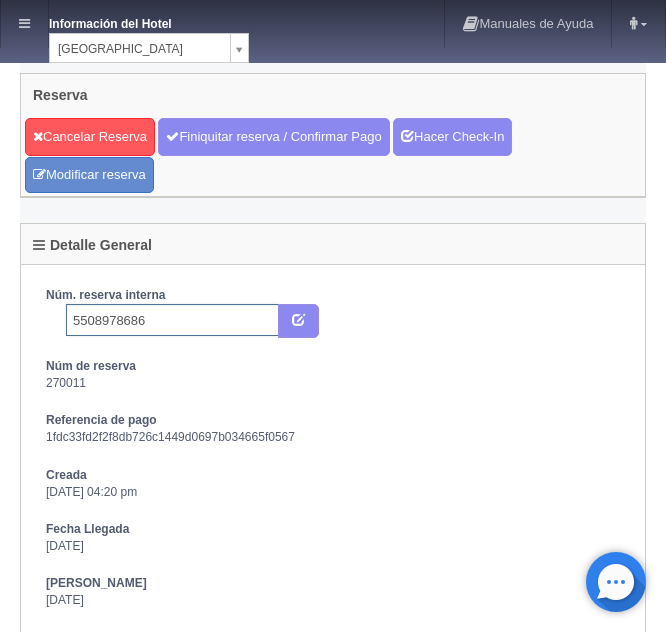 click on "5508978686" at bounding box center (172, 320) 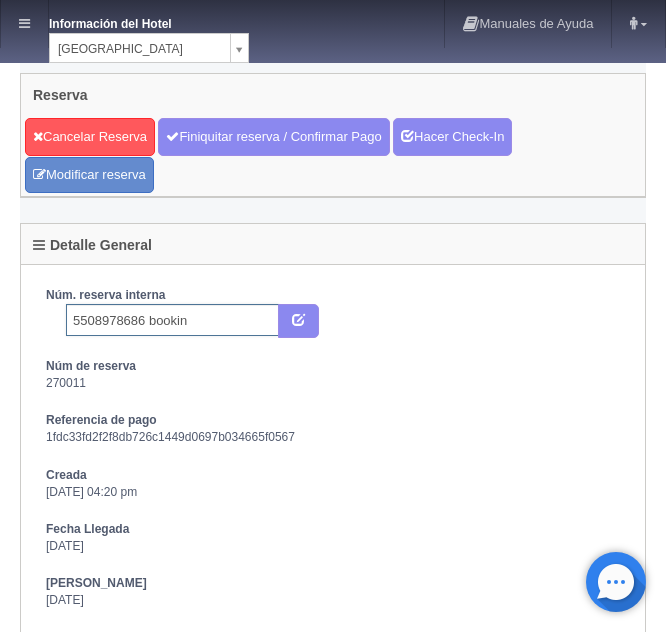 type on "5508978686 booking" 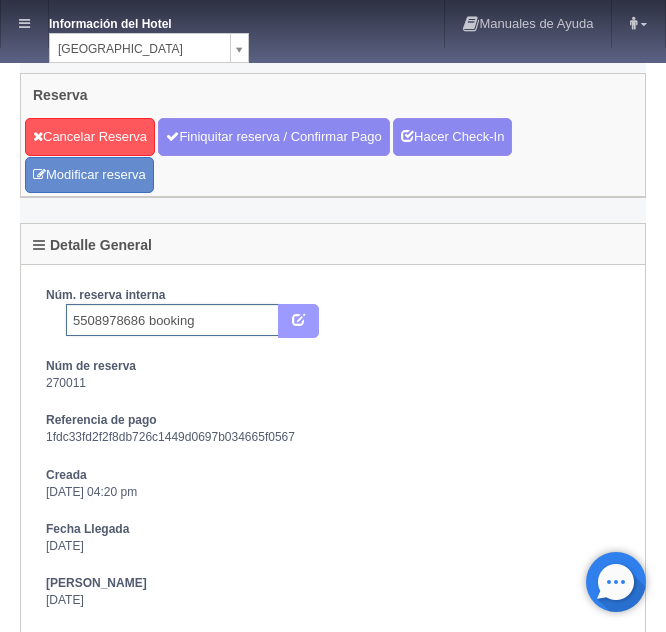 click at bounding box center [298, 318] 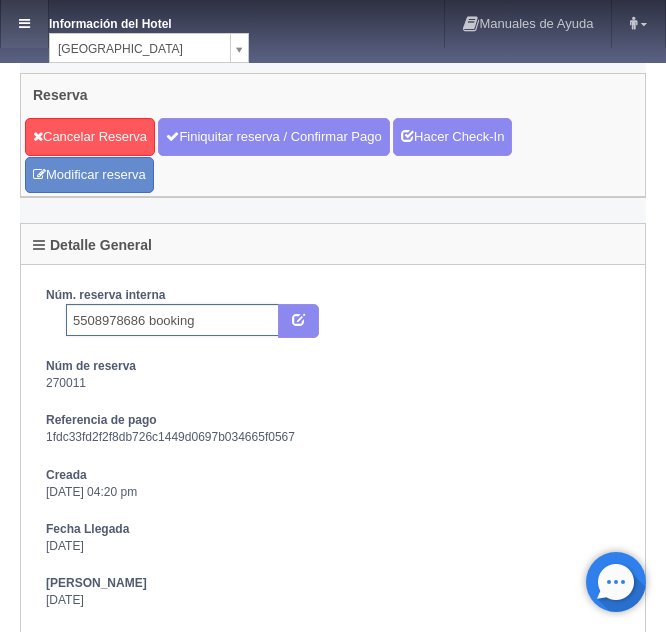 click at bounding box center (24, 23) 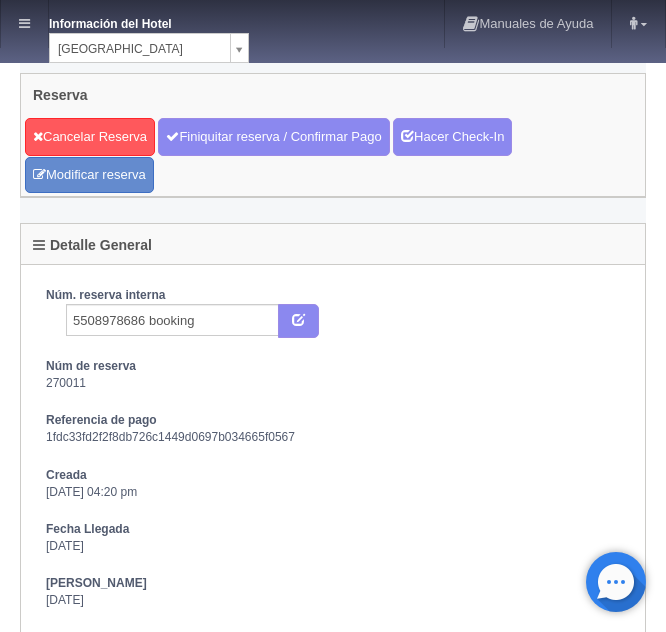 scroll, scrollTop: 0, scrollLeft: 0, axis: both 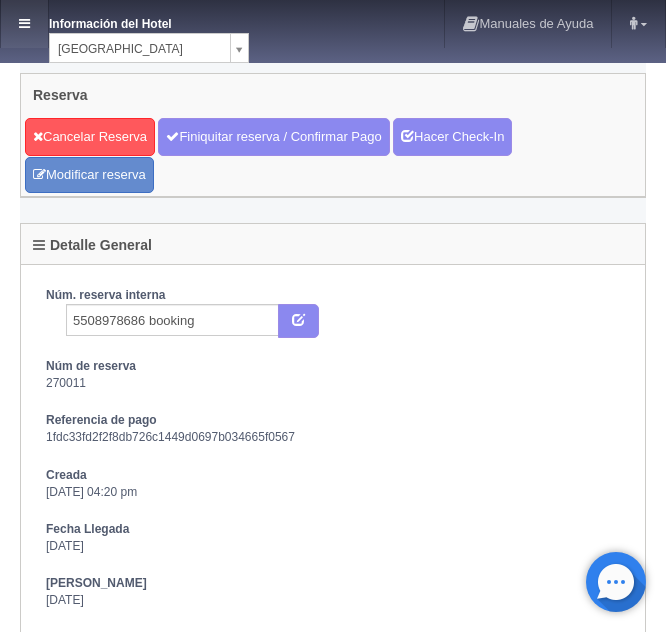 click at bounding box center [24, 24] 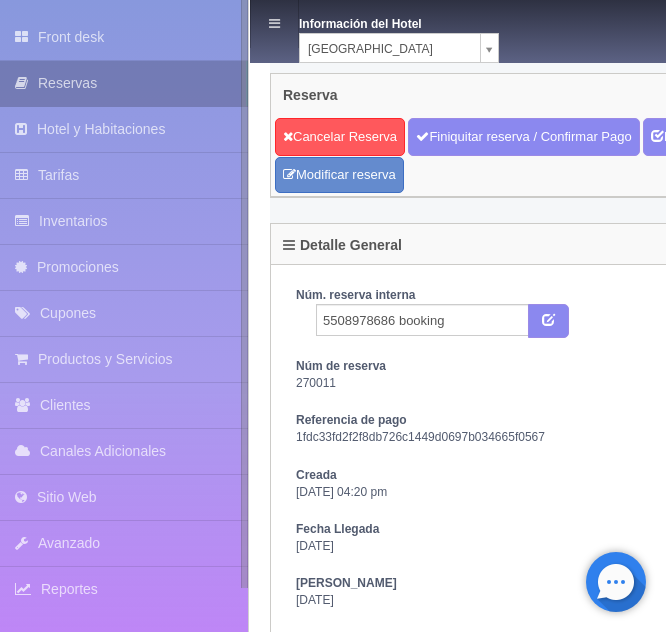 click on "Reservas" at bounding box center [124, 83] 